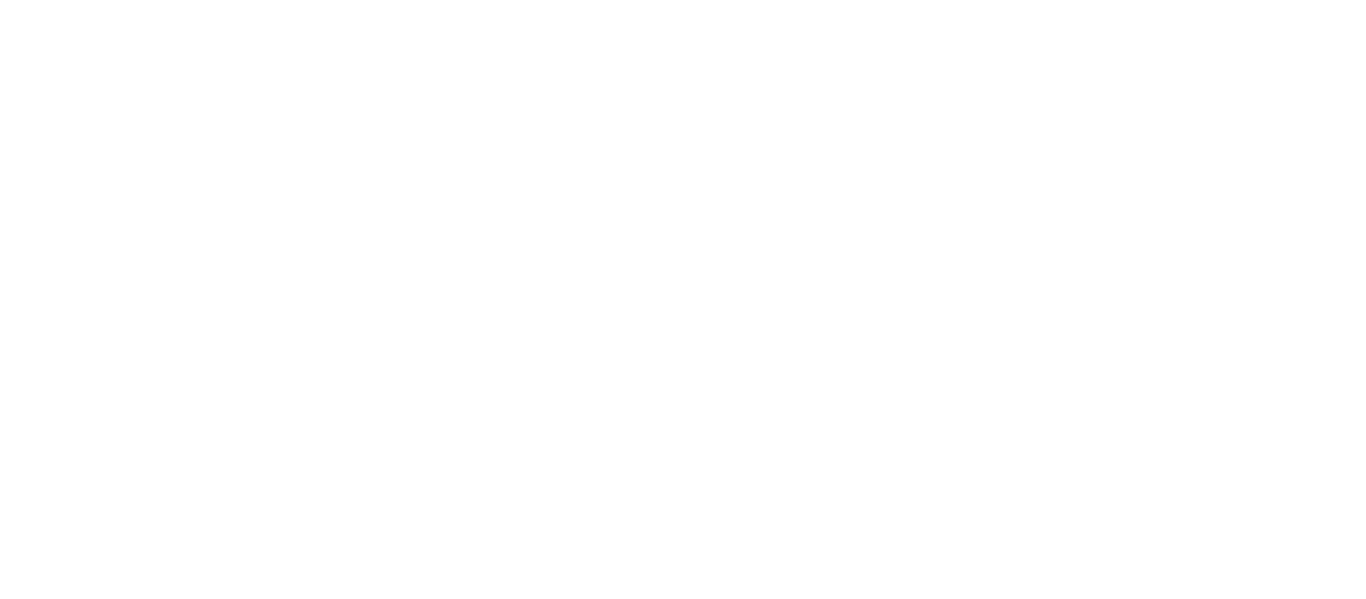 scroll, scrollTop: 0, scrollLeft: 0, axis: both 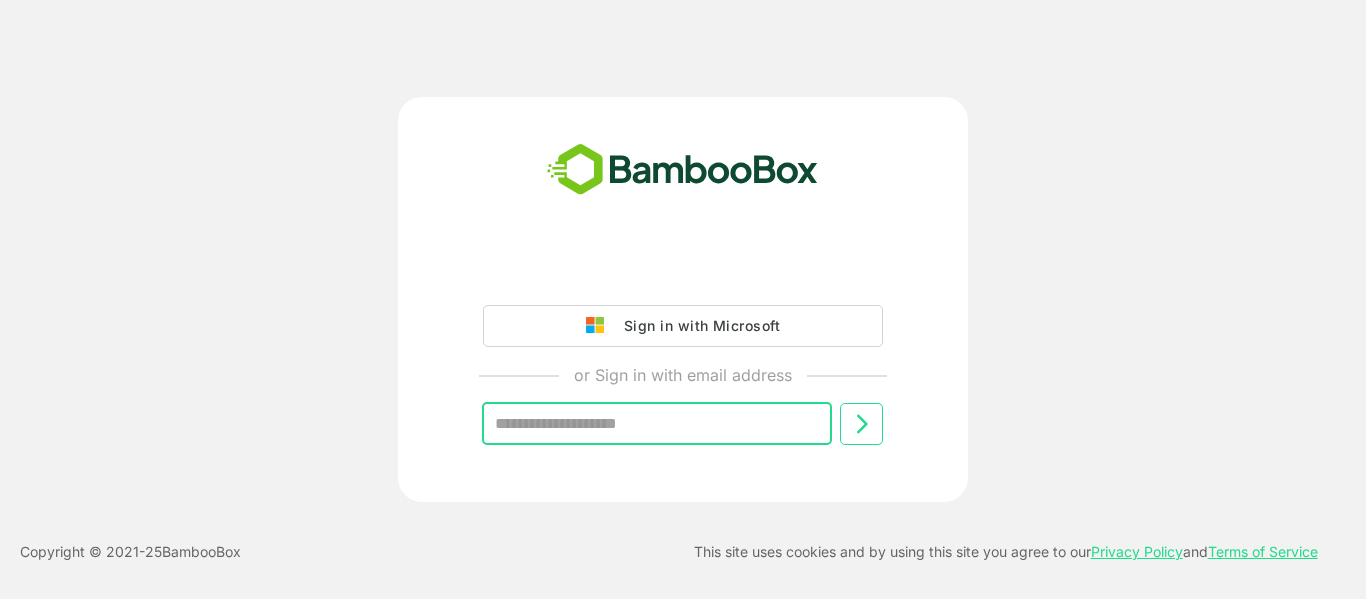 click at bounding box center [657, 424] 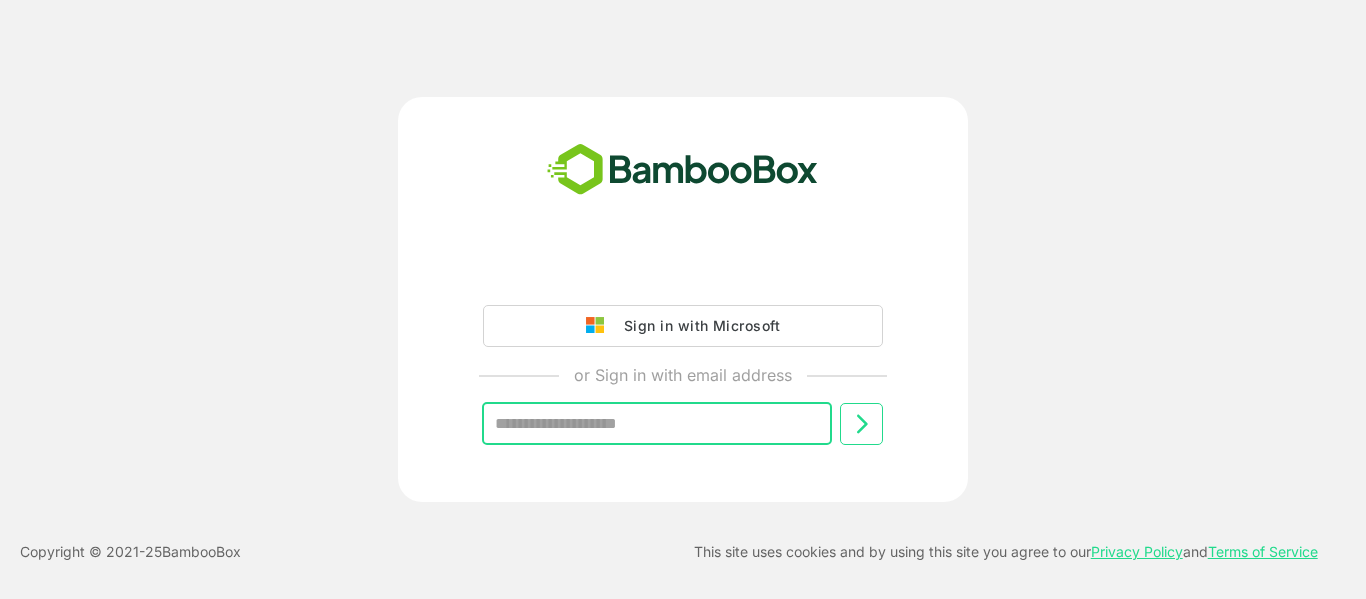 type on "**********" 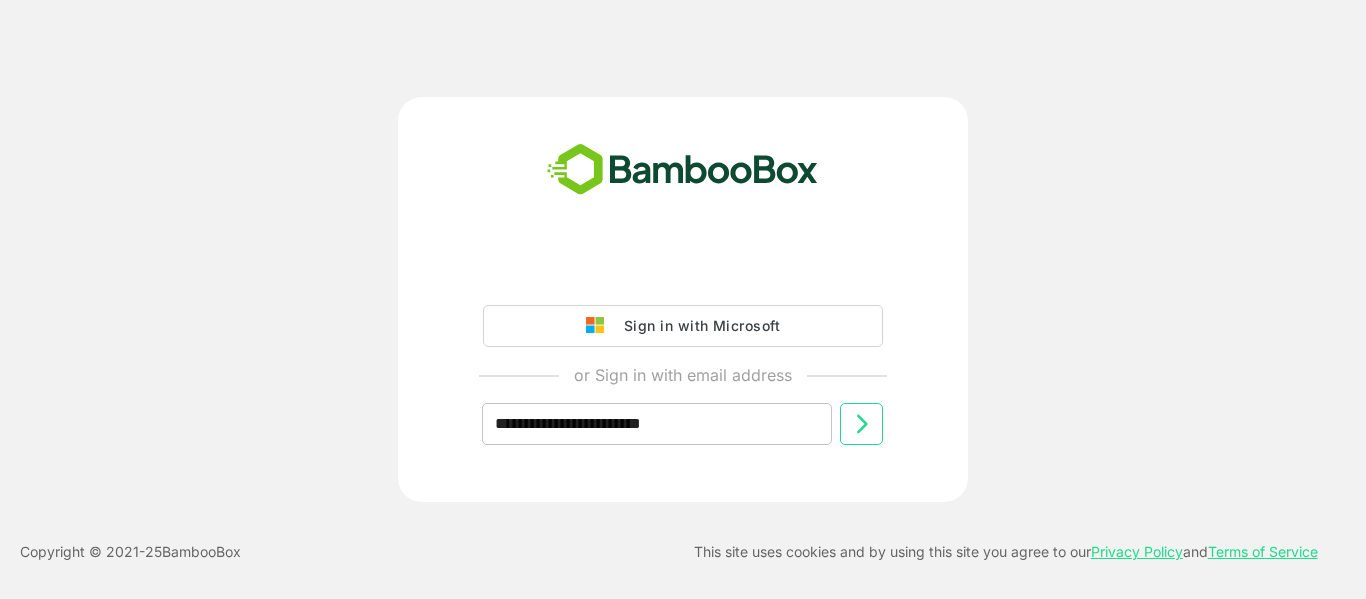 click at bounding box center [862, 424] 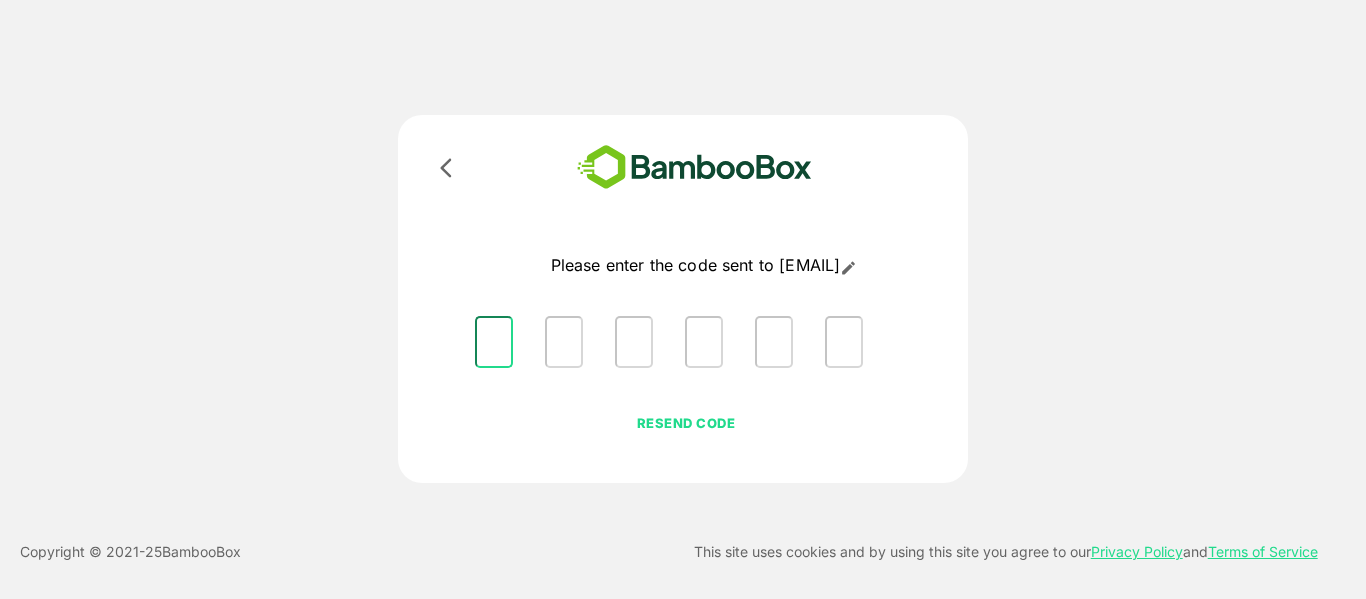 click at bounding box center [494, 342] 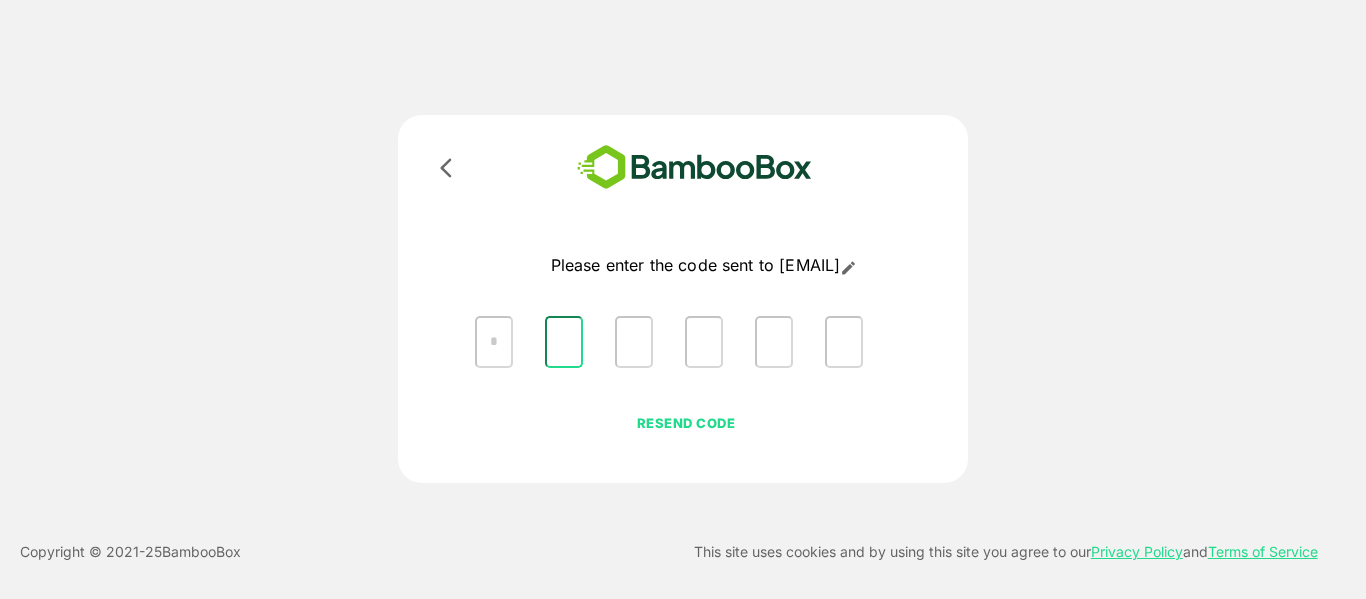 type on "*" 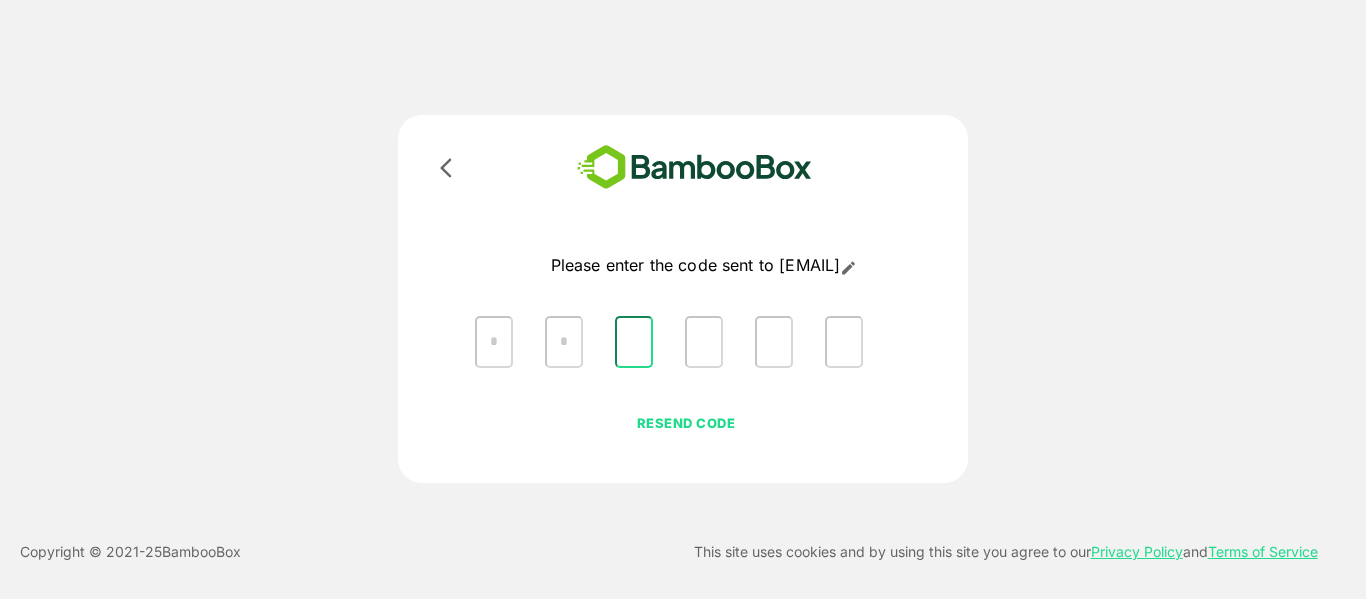 type on "*" 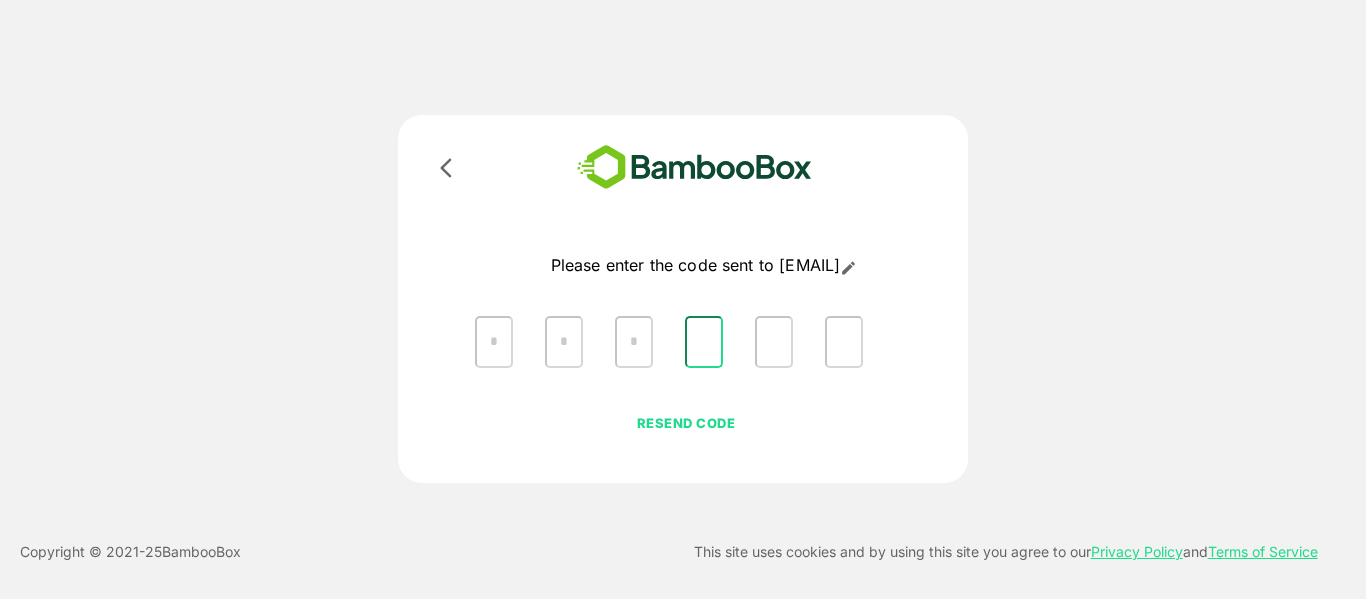 type on "*" 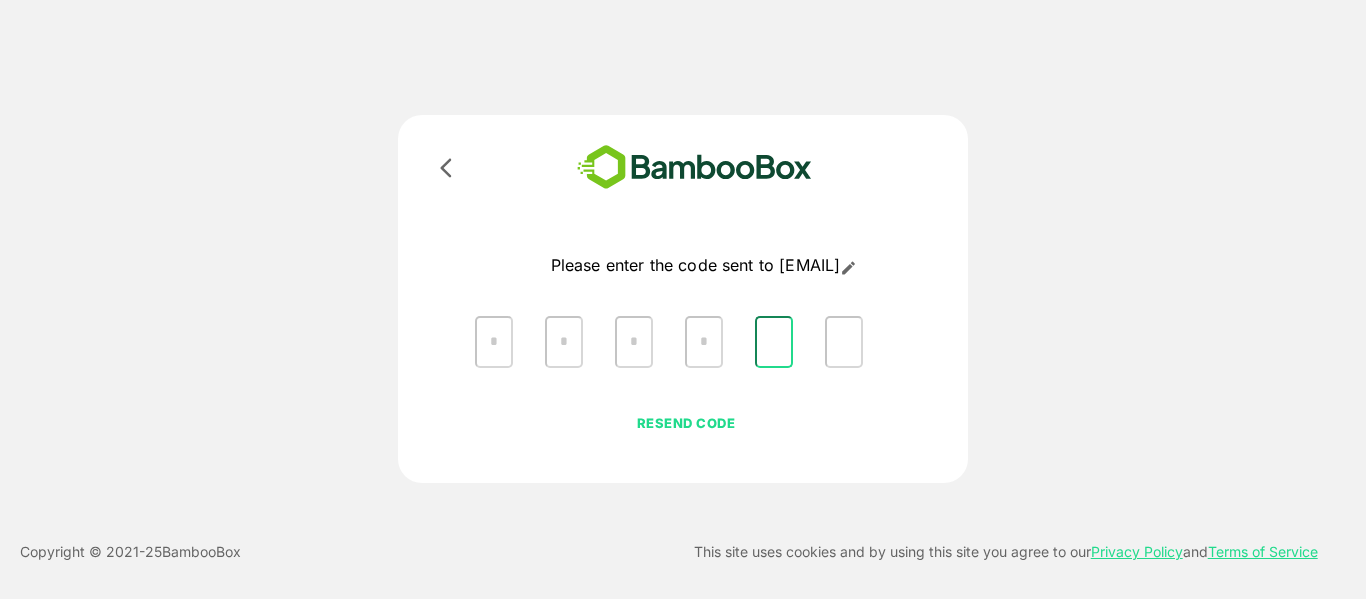 type on "*" 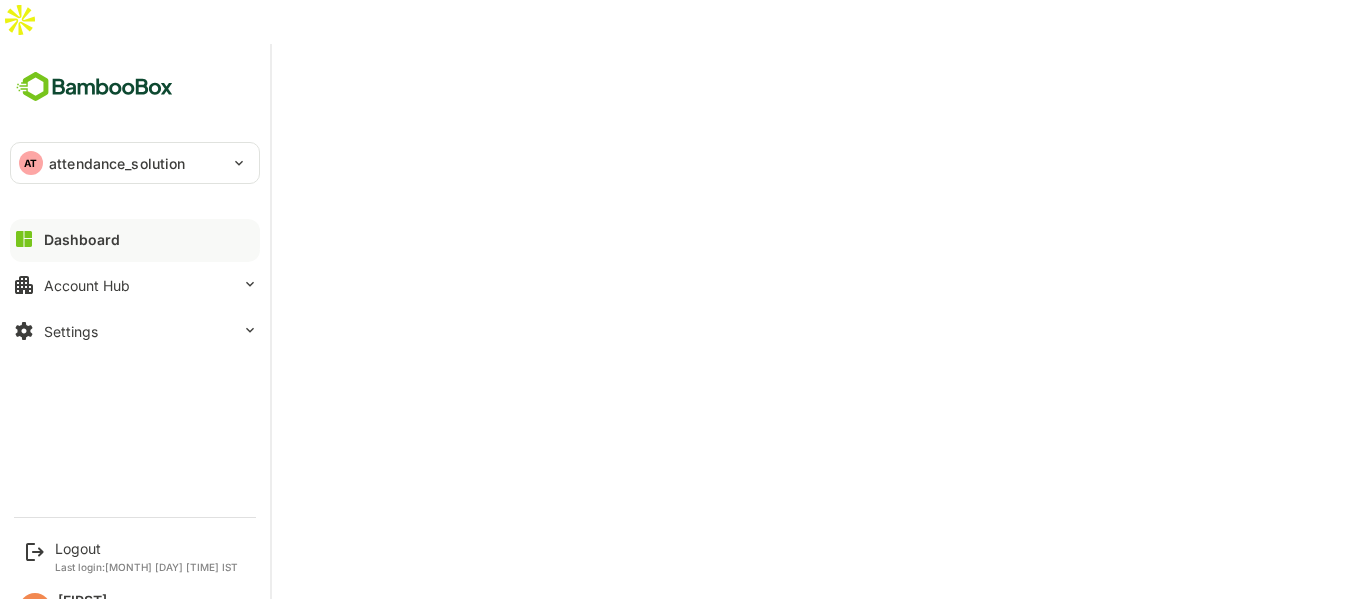 click on "Dashboard" at bounding box center [135, 239] 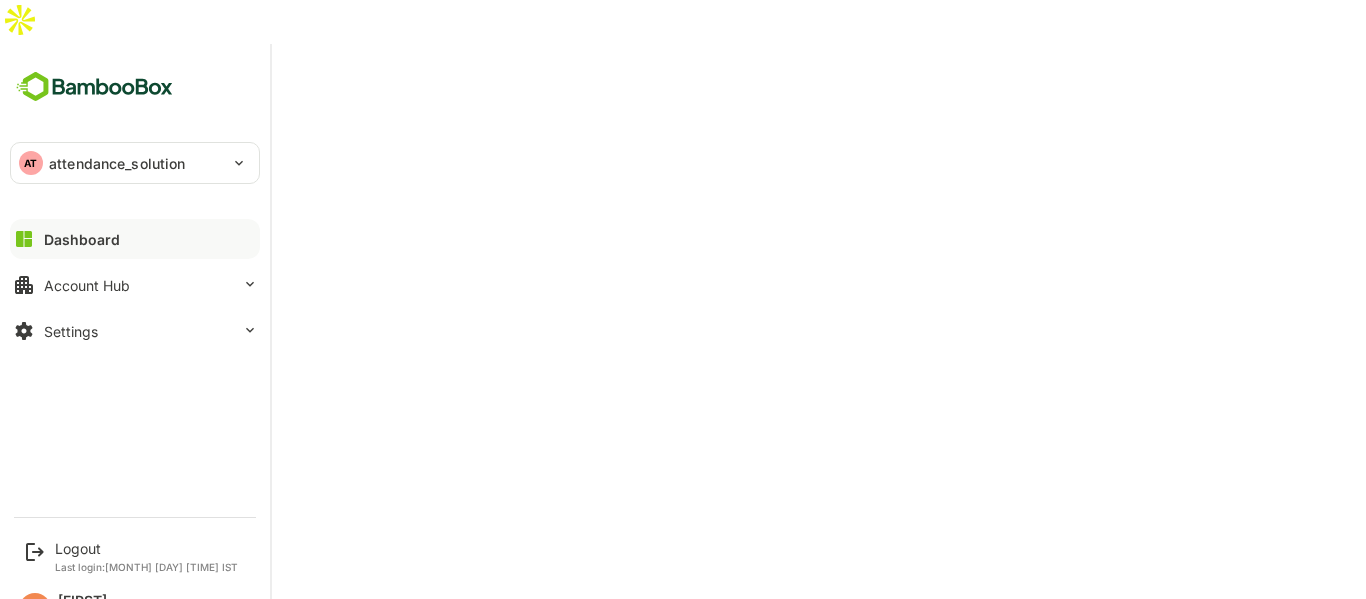 type 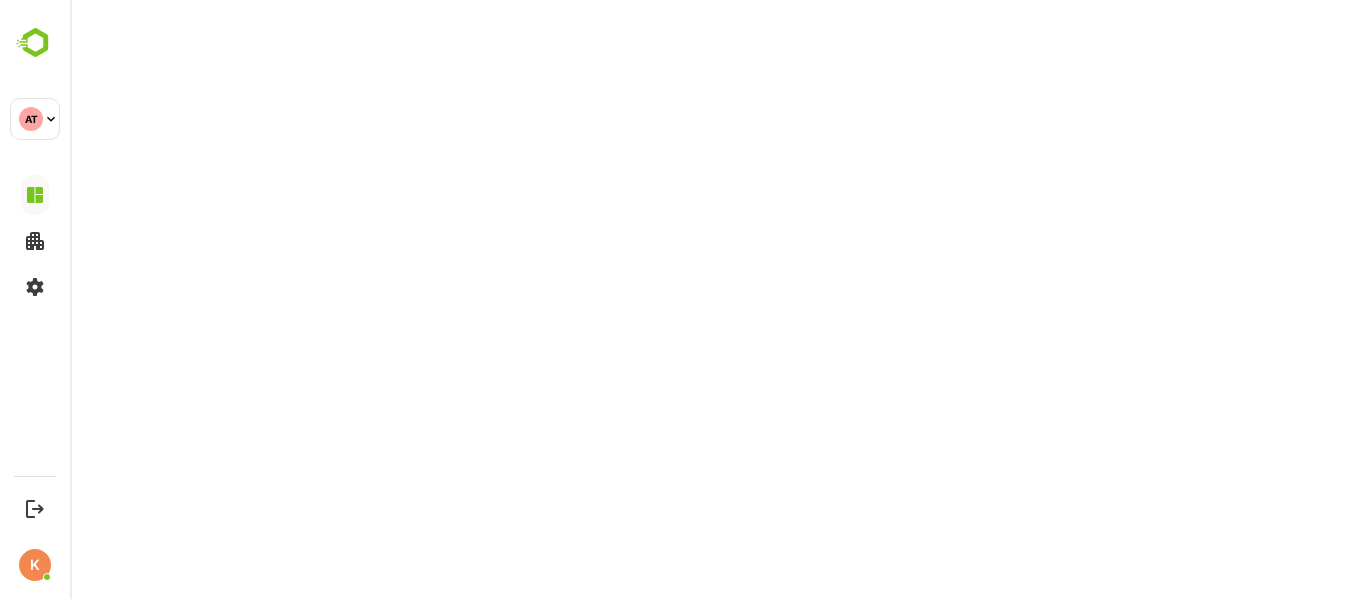 scroll, scrollTop: 0, scrollLeft: 0, axis: both 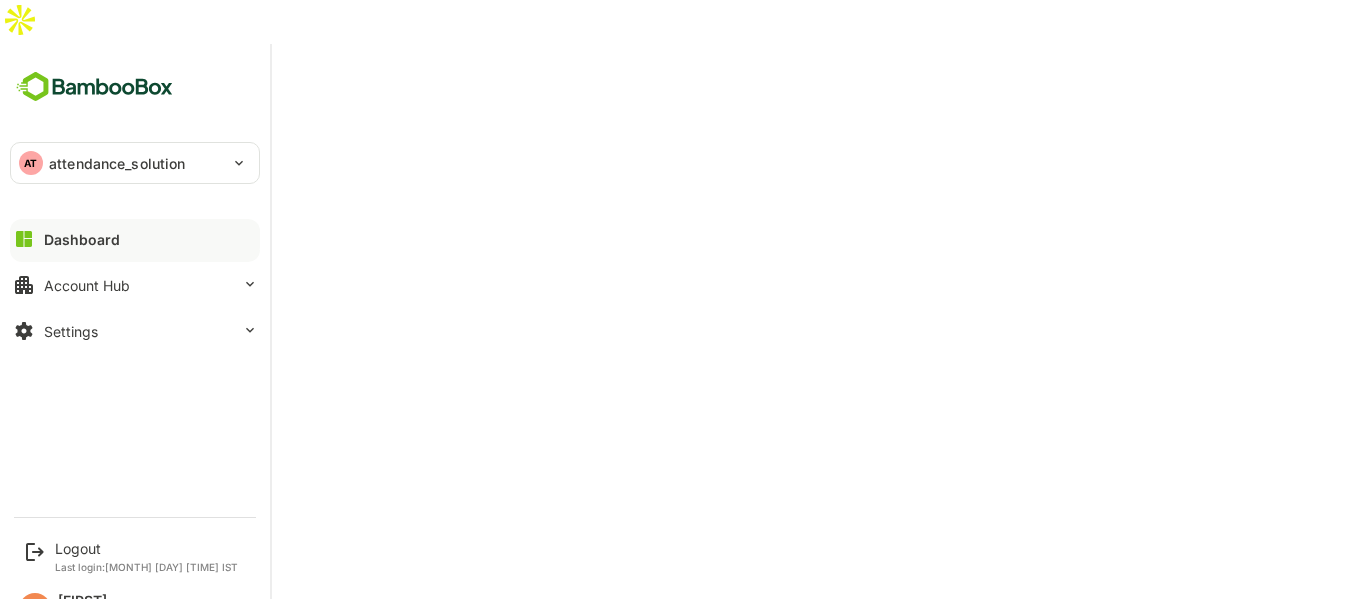 click on "Dashboard" at bounding box center [82, 239] 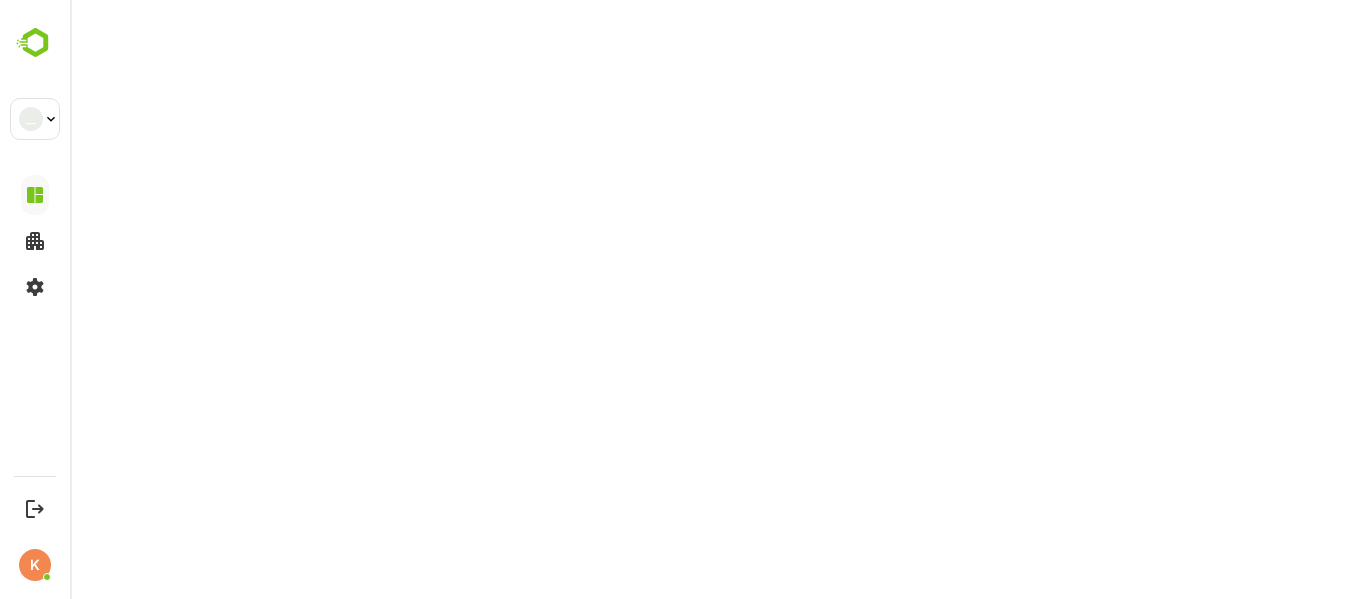 scroll, scrollTop: 0, scrollLeft: 0, axis: both 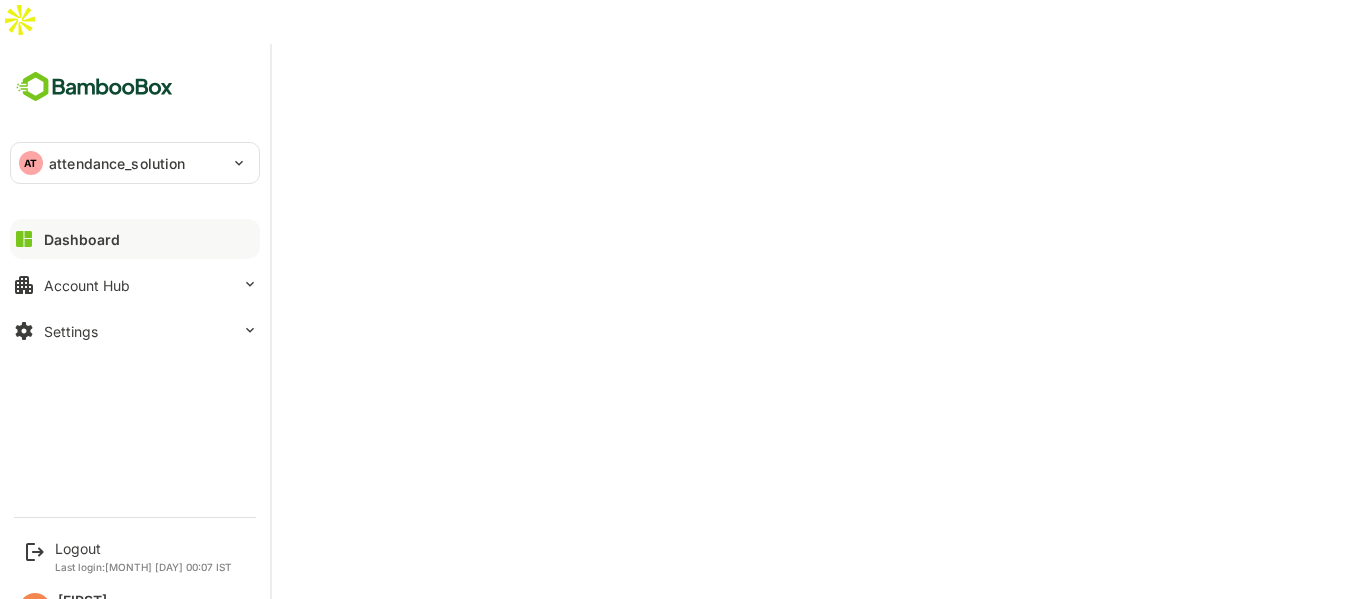 click on "Dashboard" at bounding box center (82, 239) 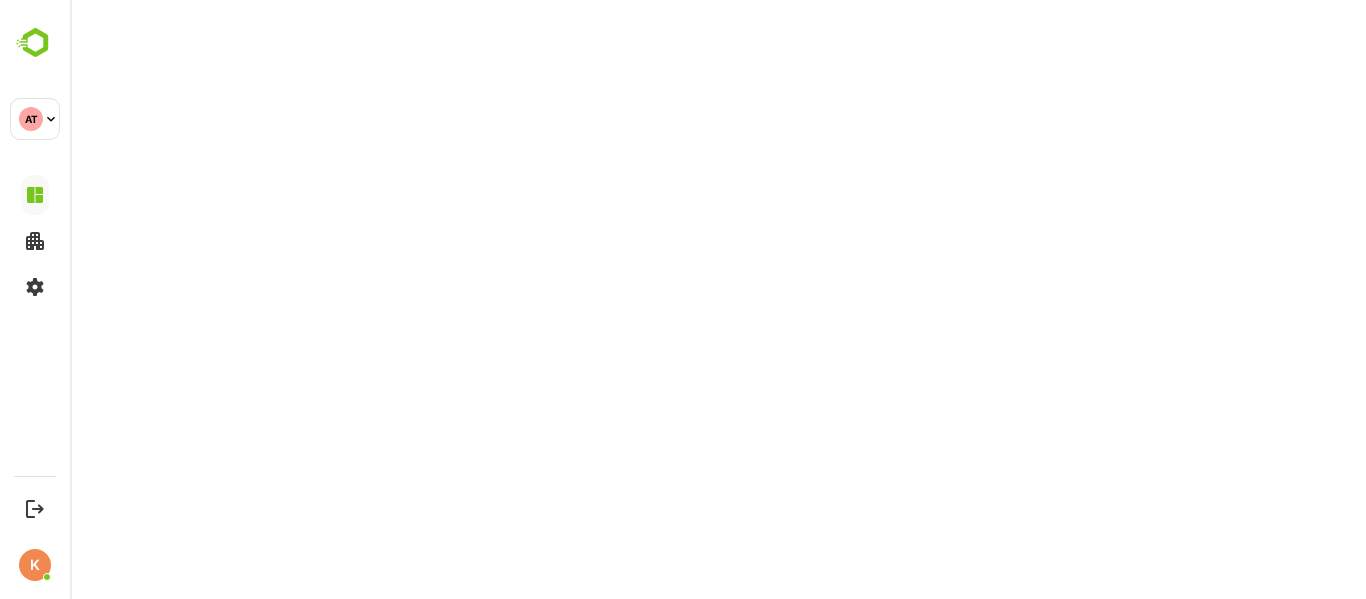 scroll, scrollTop: 0, scrollLeft: 0, axis: both 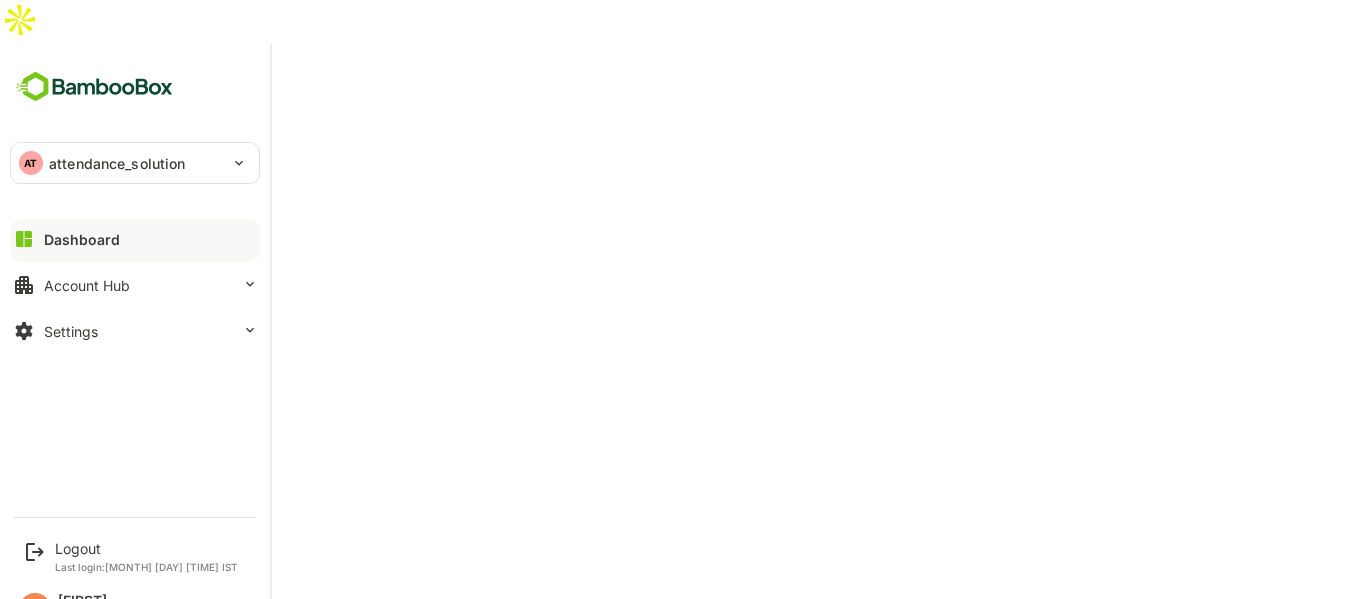 click on "Dashboard" at bounding box center [82, 239] 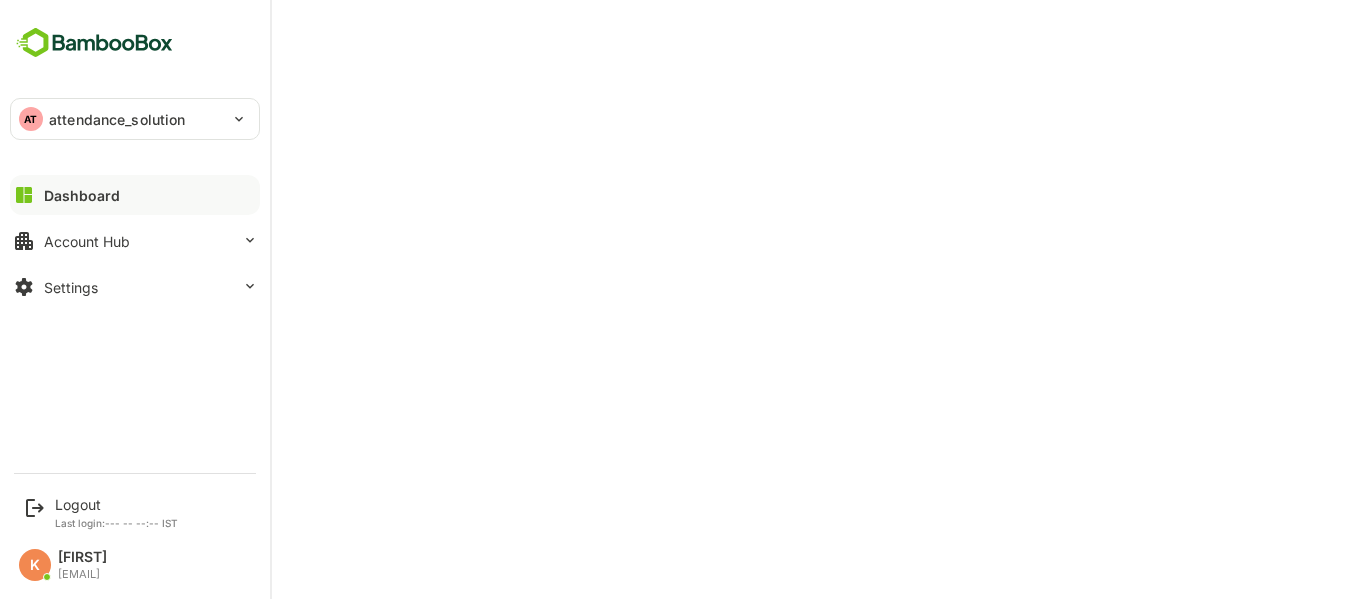 scroll, scrollTop: 0, scrollLeft: 0, axis: both 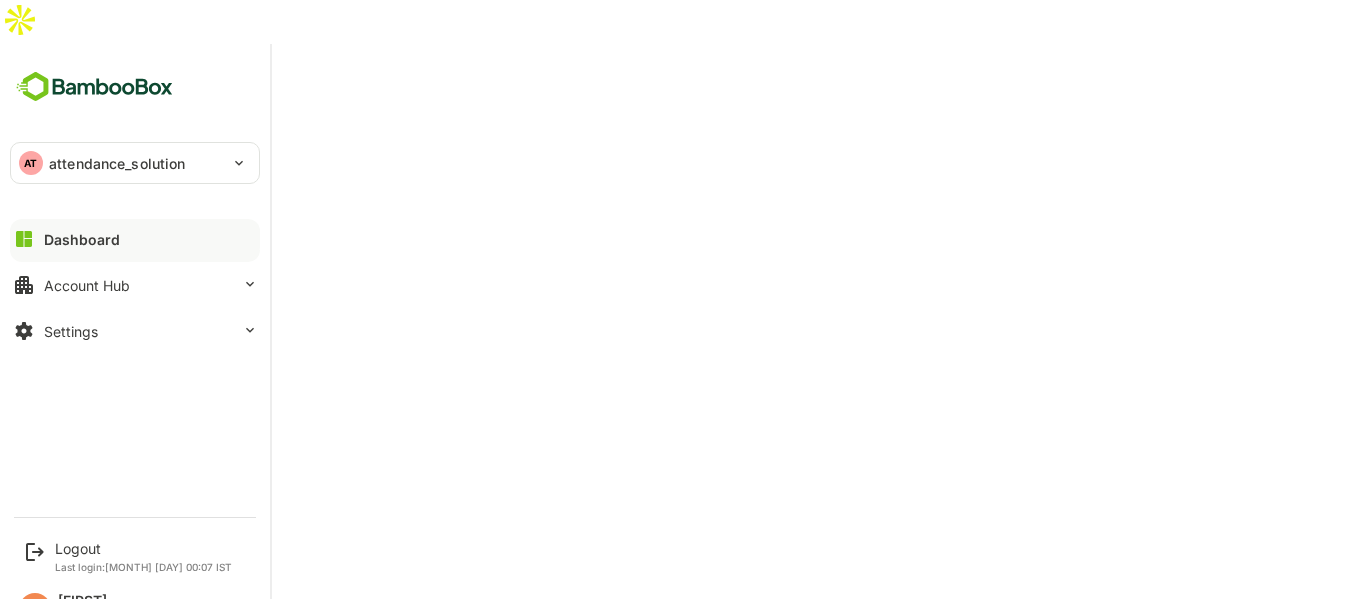 click on "Dashboard" at bounding box center [82, 239] 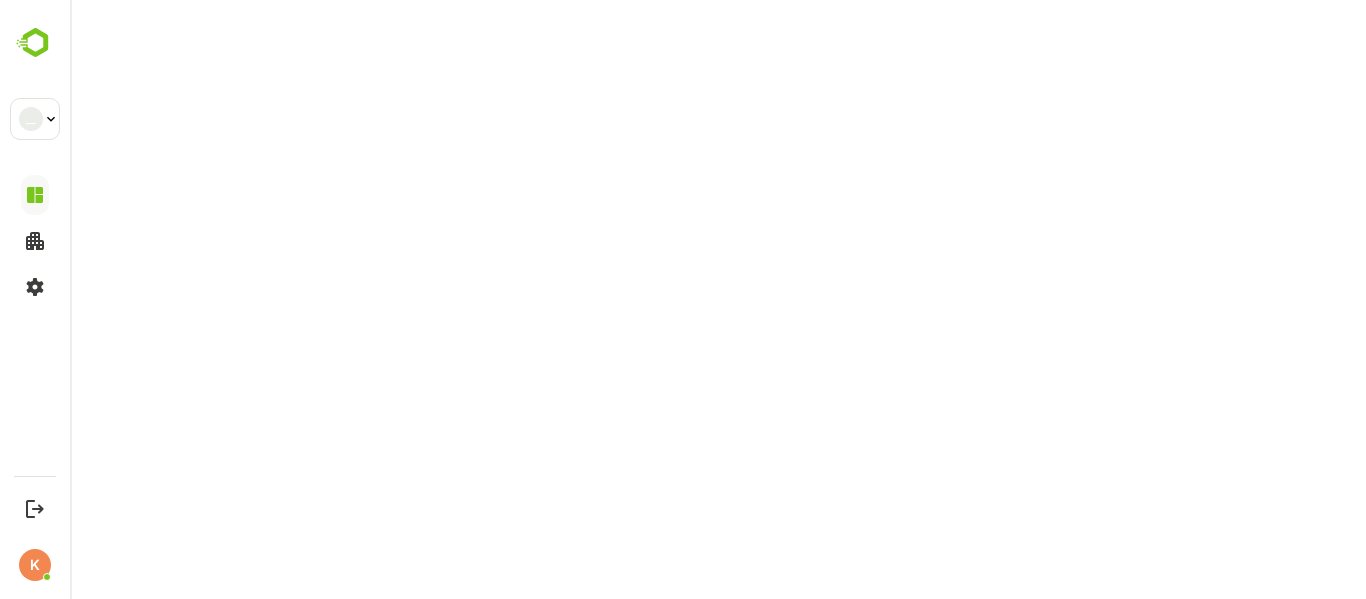 scroll, scrollTop: 0, scrollLeft: 0, axis: both 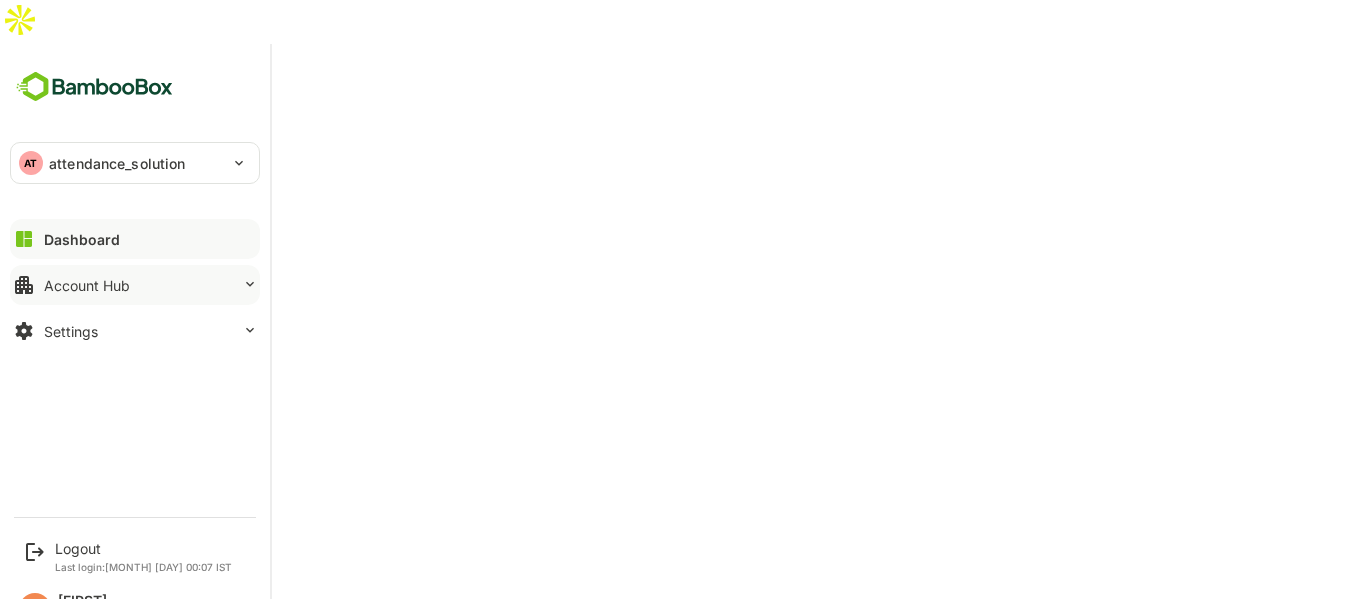 click on "Account Hub" at bounding box center (82, 239) 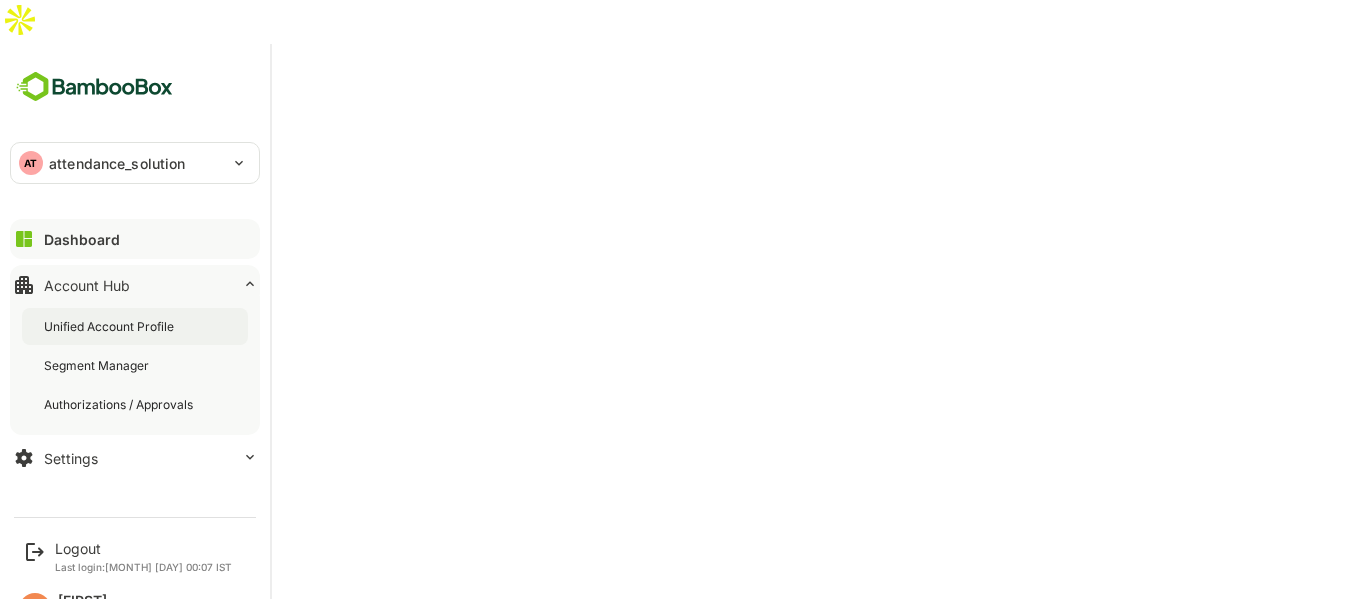 click on "Unified Account Profile" at bounding box center [111, 326] 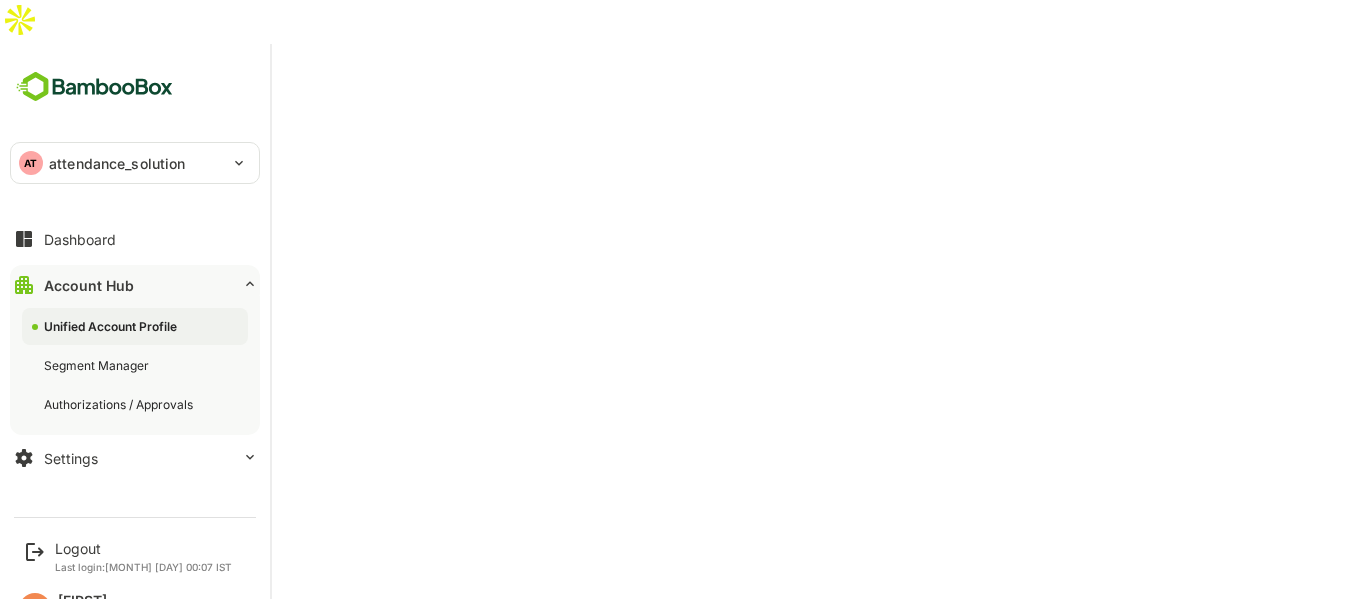 click on "AT" at bounding box center [31, 163] 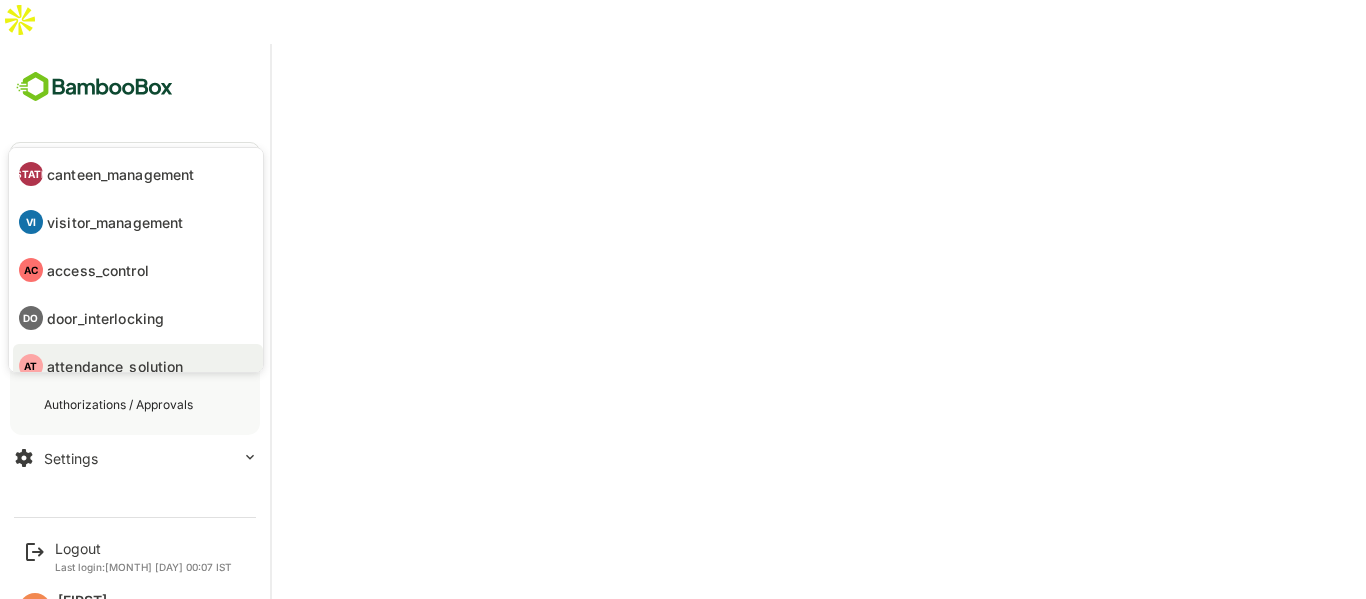 scroll, scrollTop: 16, scrollLeft: 0, axis: vertical 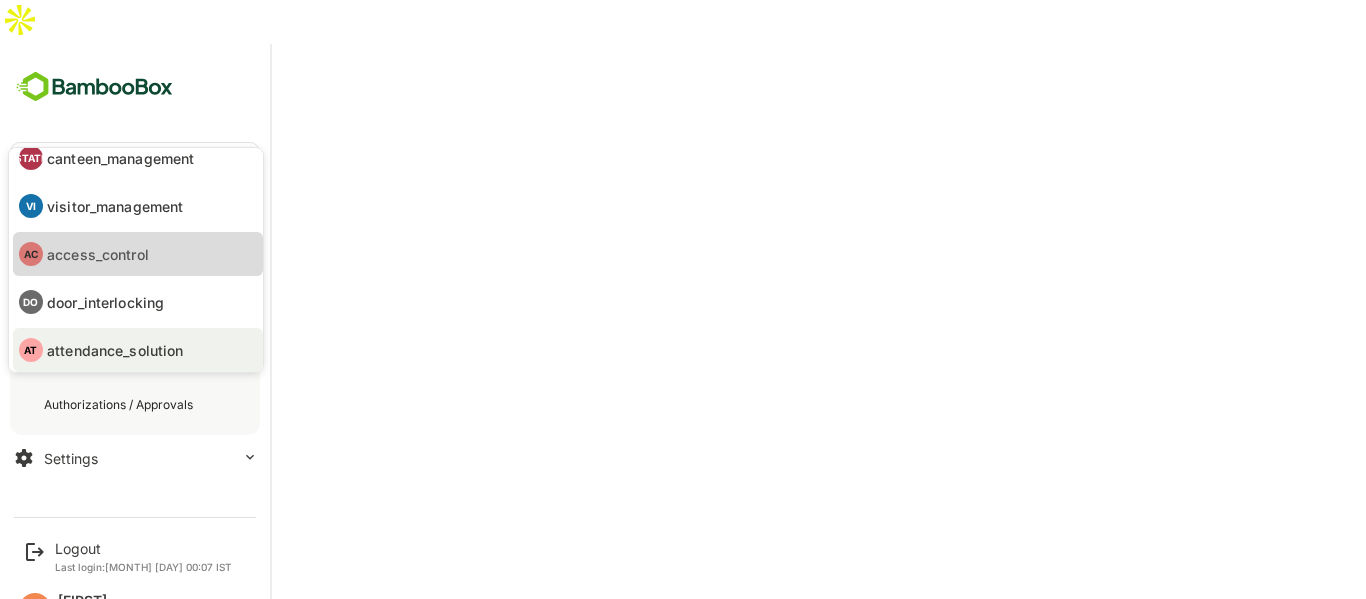 click on "access_control" at bounding box center [120, 158] 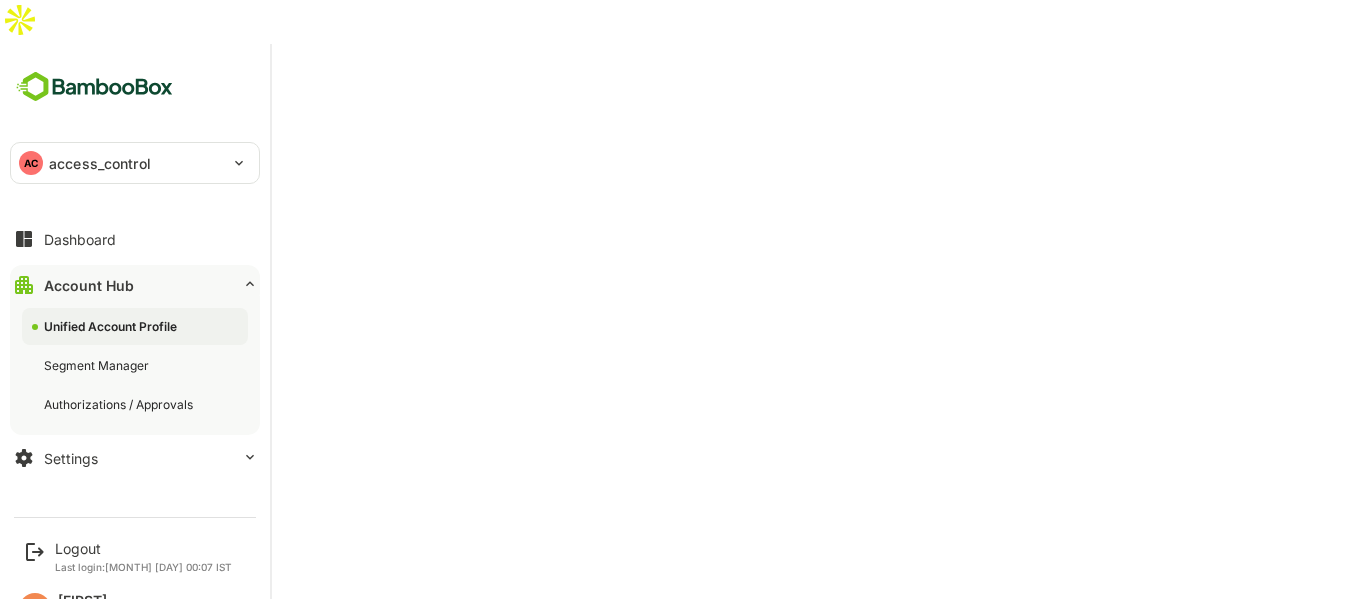 click on "AC access_control" at bounding box center [123, 163] 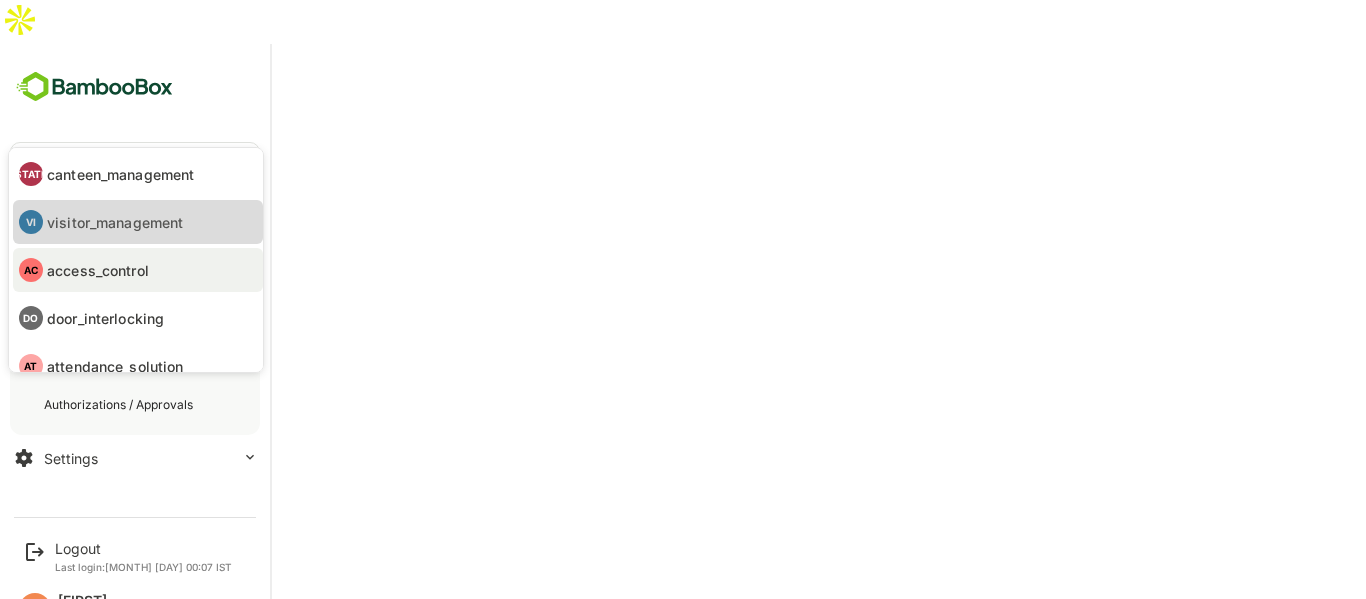 click on "visitor_management" at bounding box center (120, 174) 